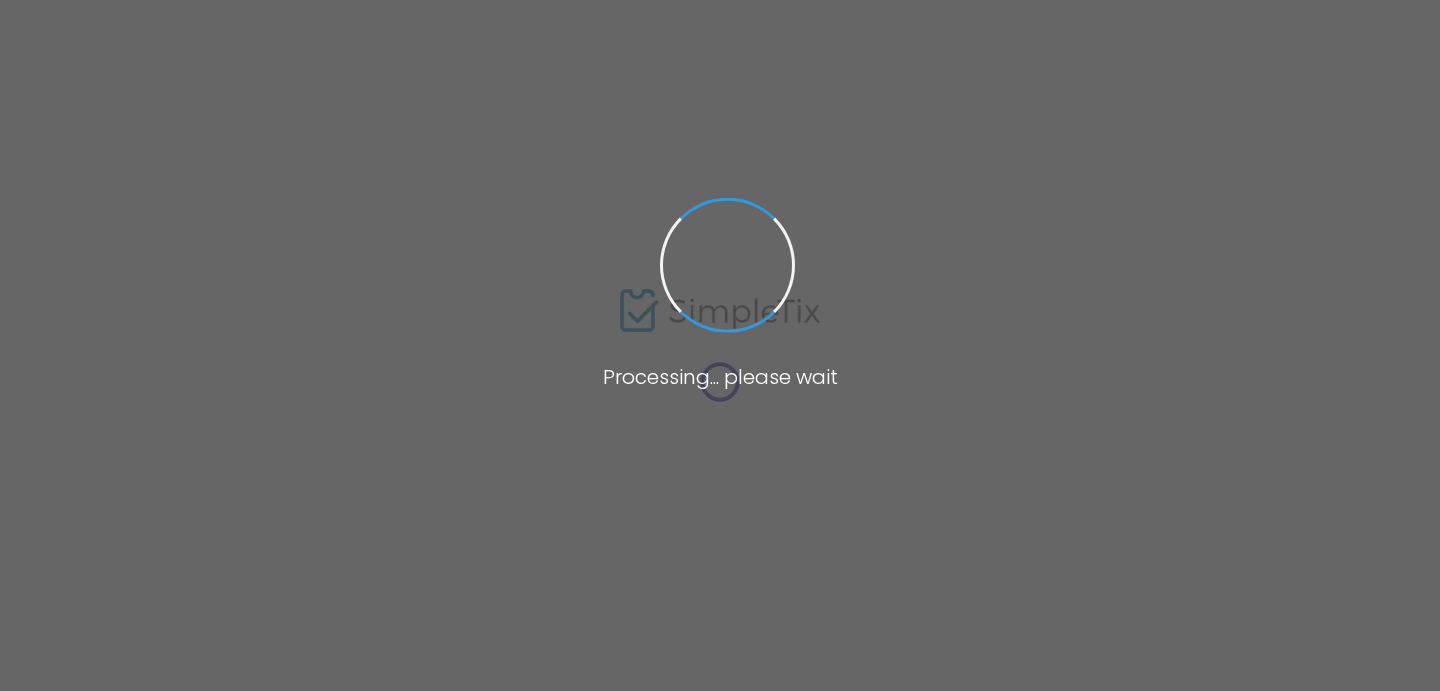 scroll, scrollTop: 0, scrollLeft: 0, axis: both 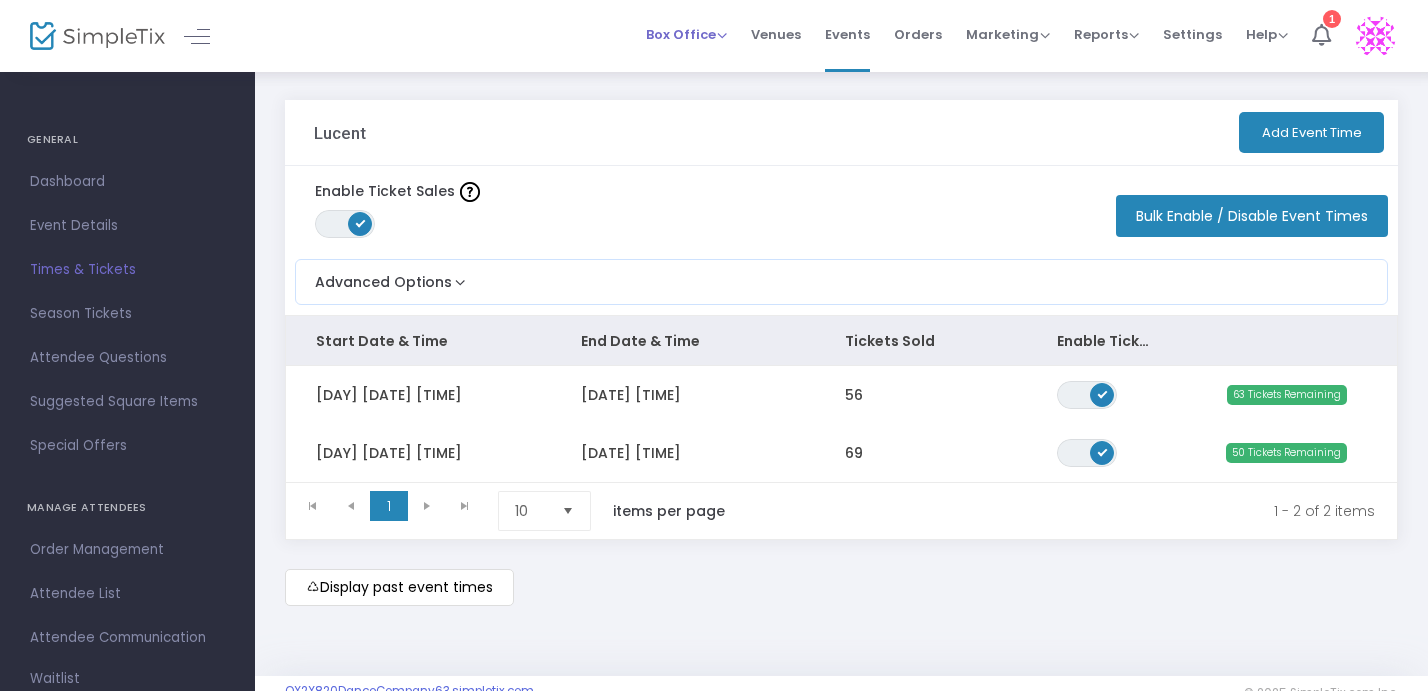 click on "Box Office" at bounding box center (686, 34) 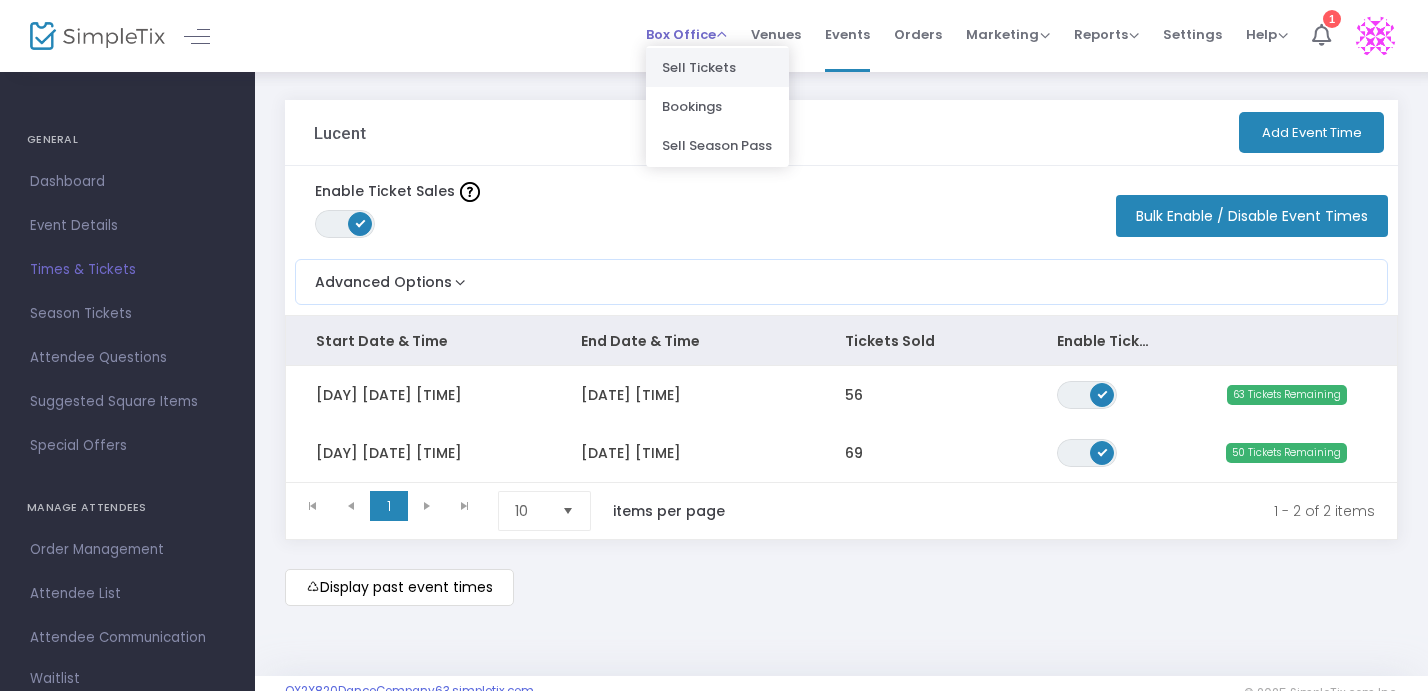 click on "Sell Tickets" at bounding box center (717, 67) 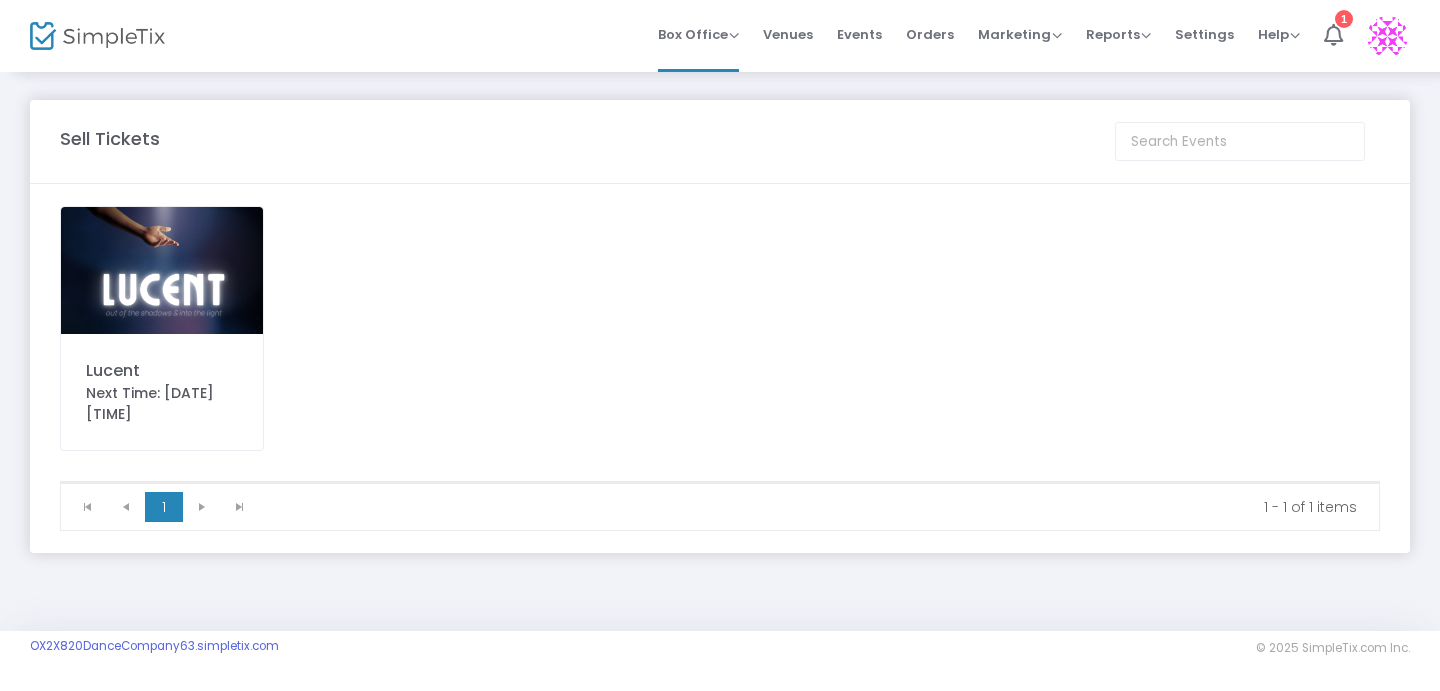 click 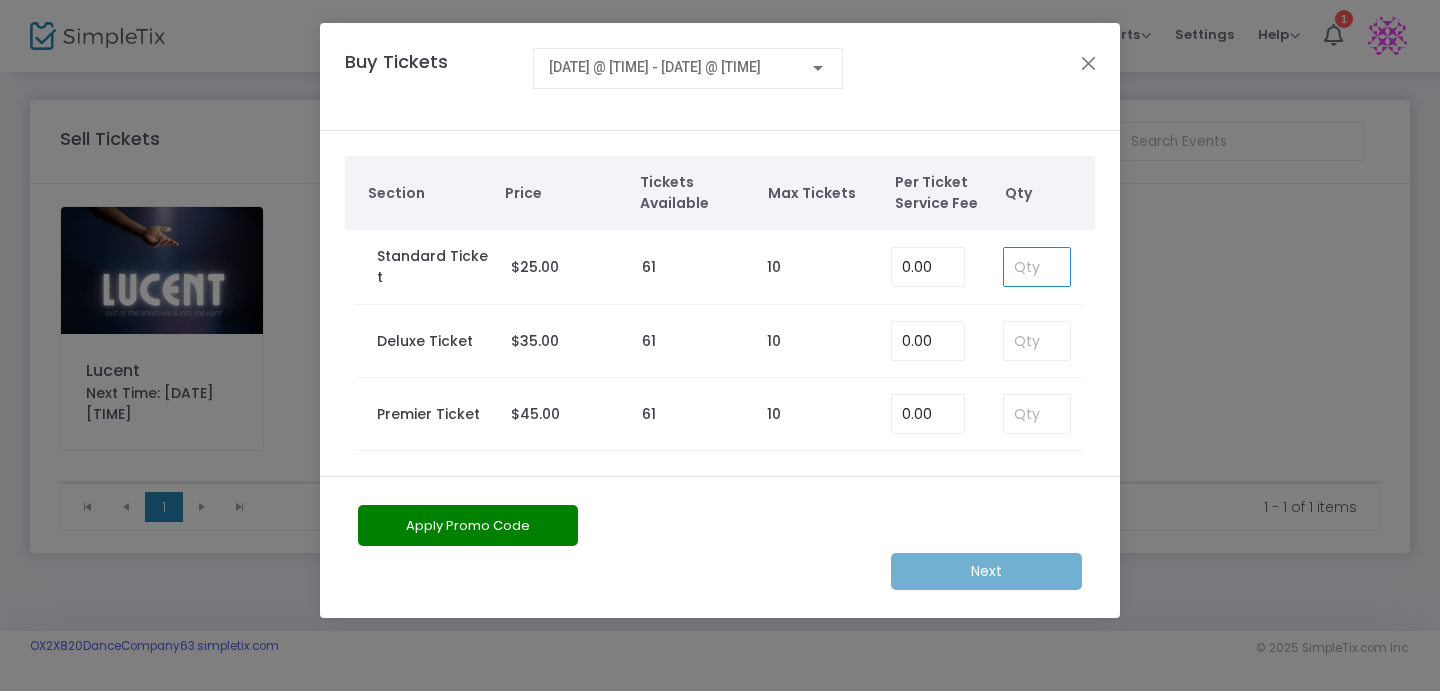 click at bounding box center (1037, 267) 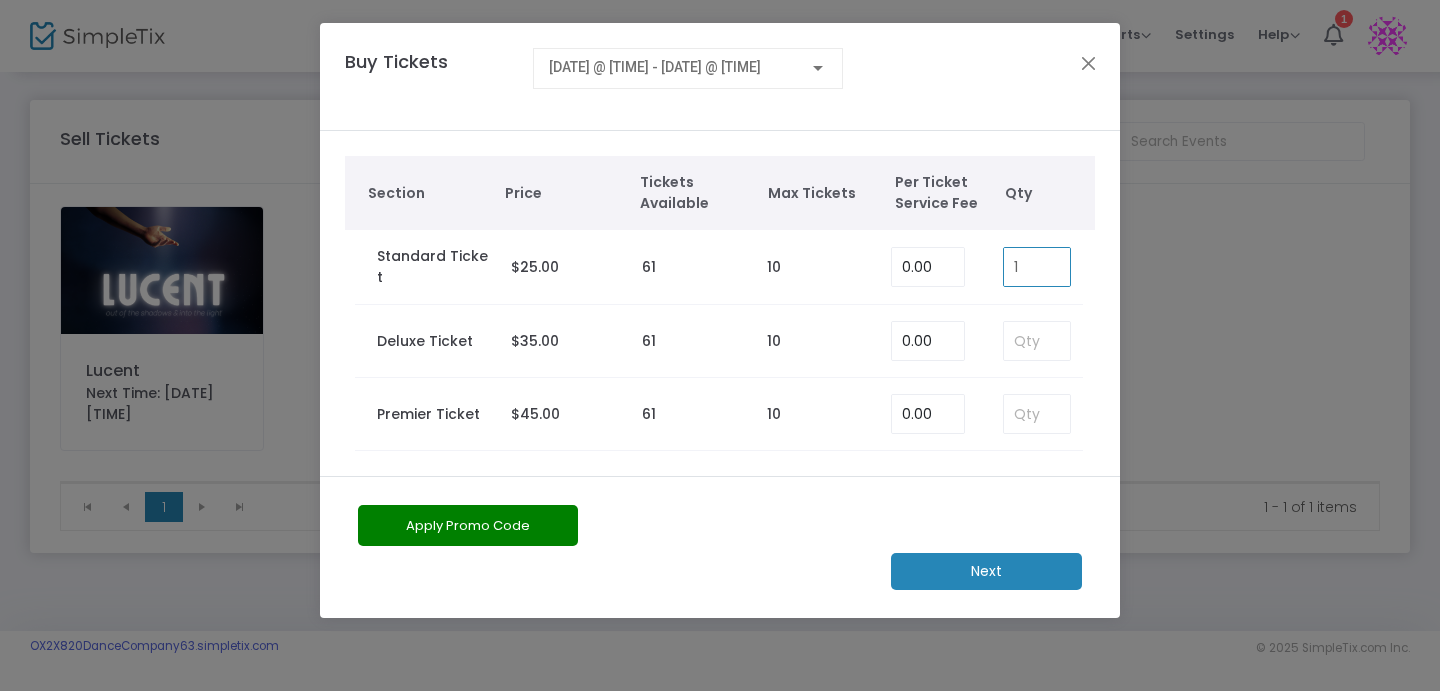 type on "1" 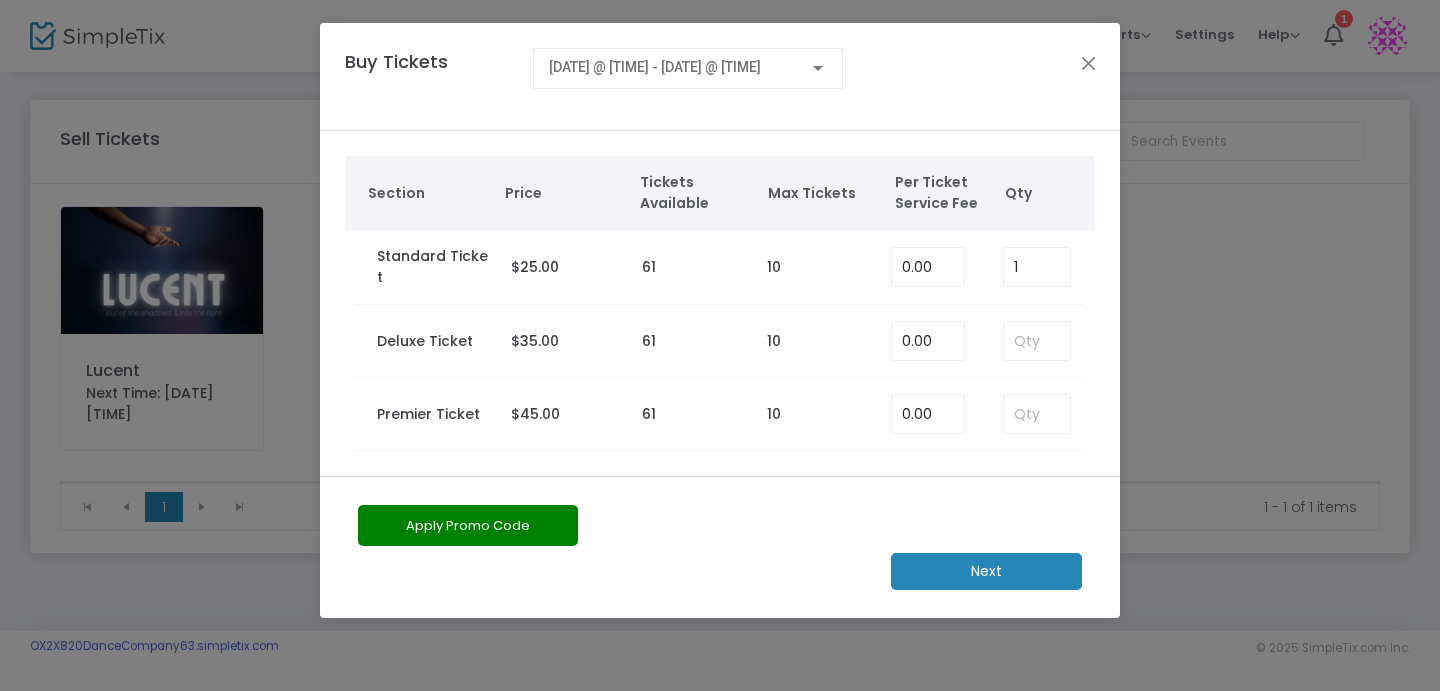 click on "Next" 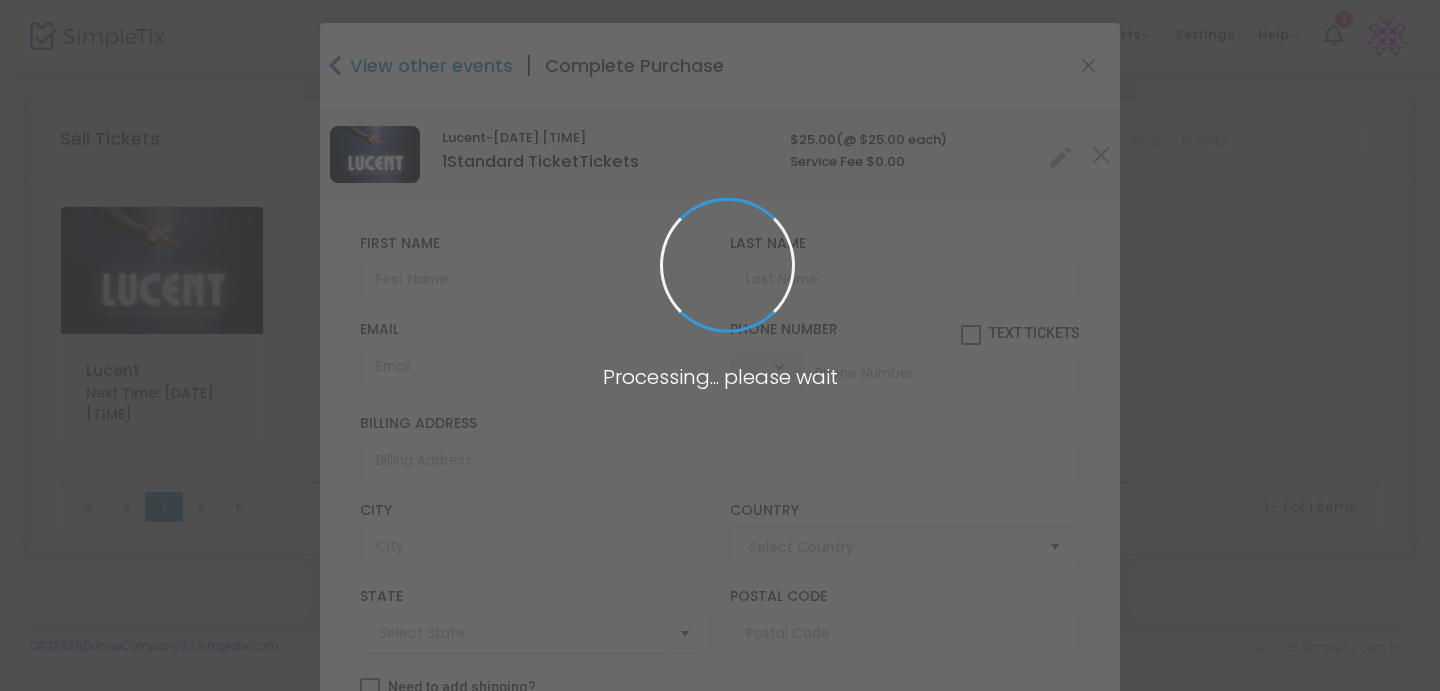 type on "United States" 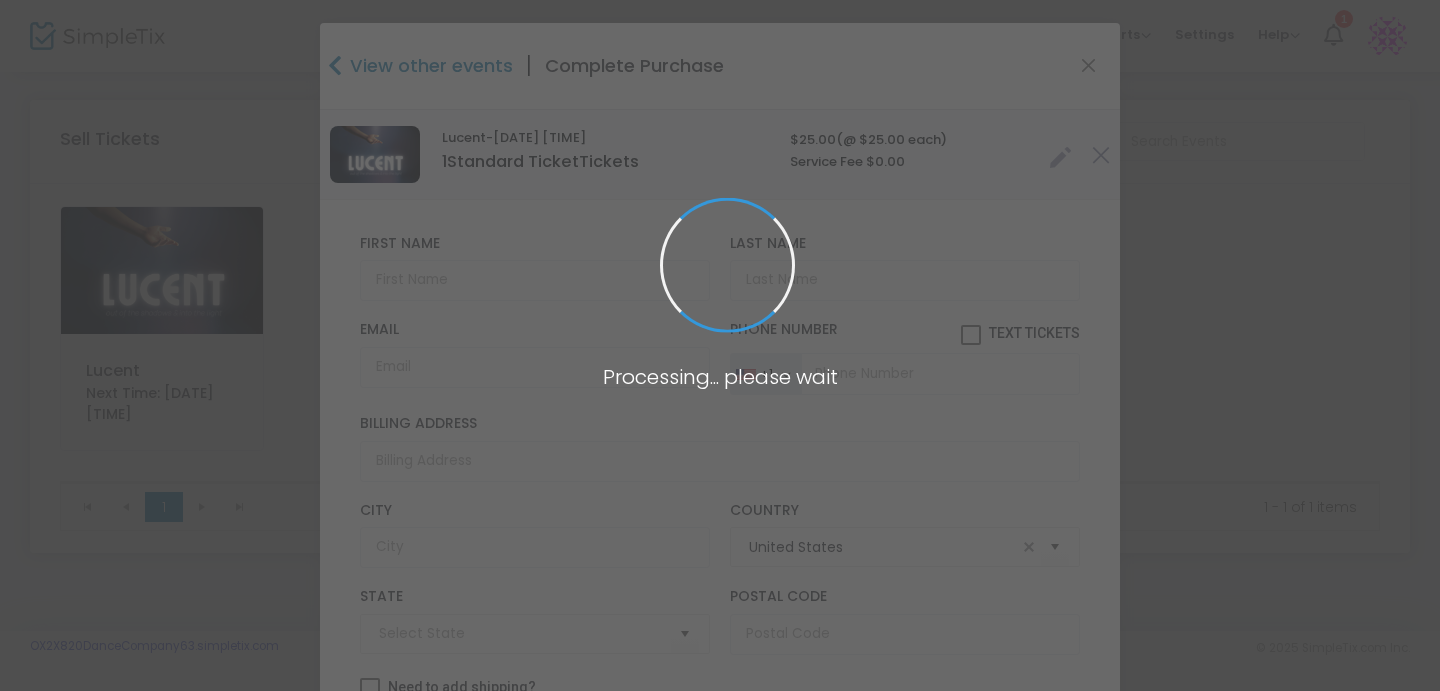 type on "Minnesota" 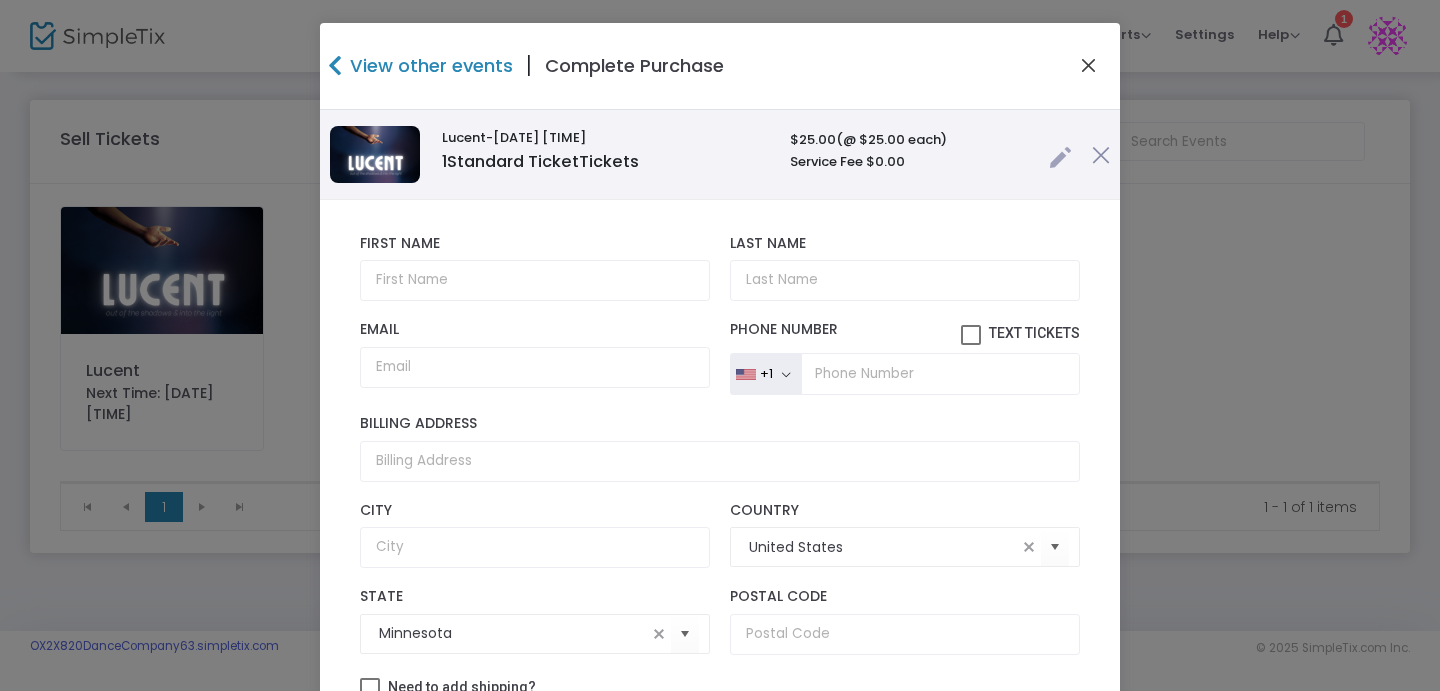click 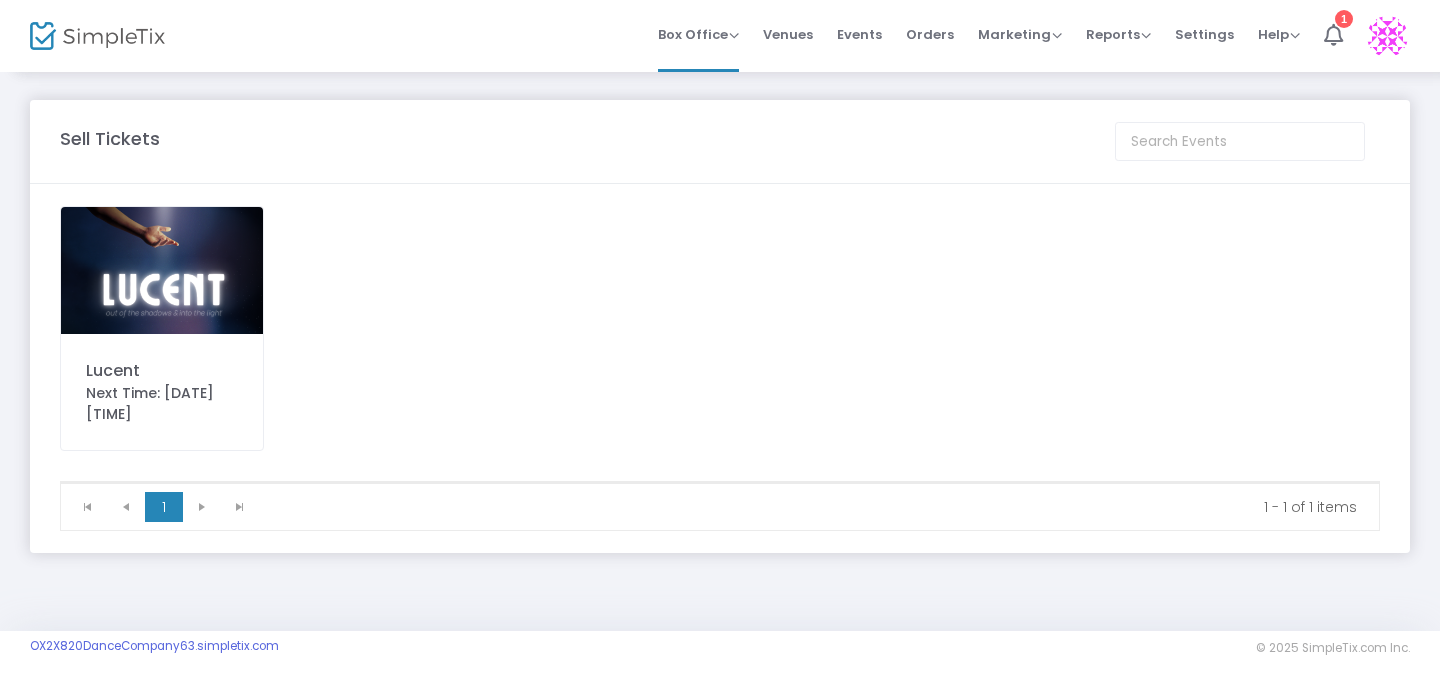 click 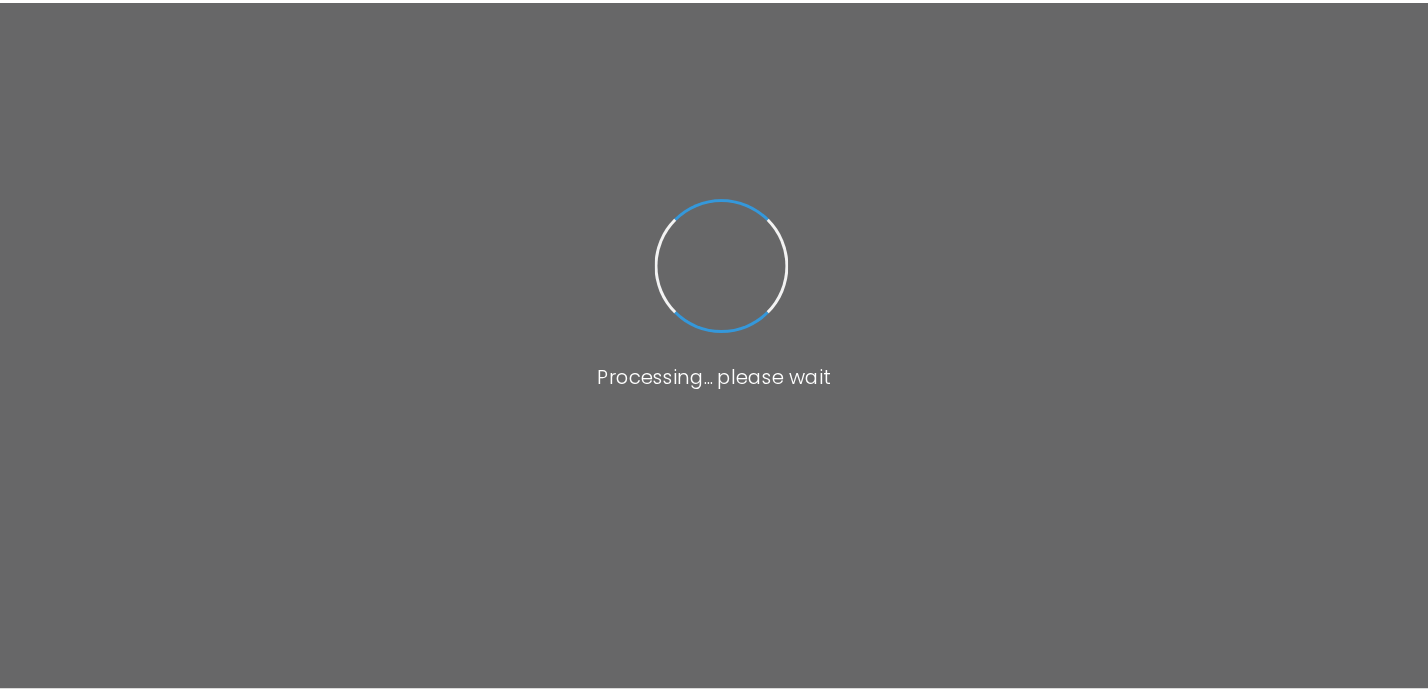 scroll, scrollTop: 0, scrollLeft: 0, axis: both 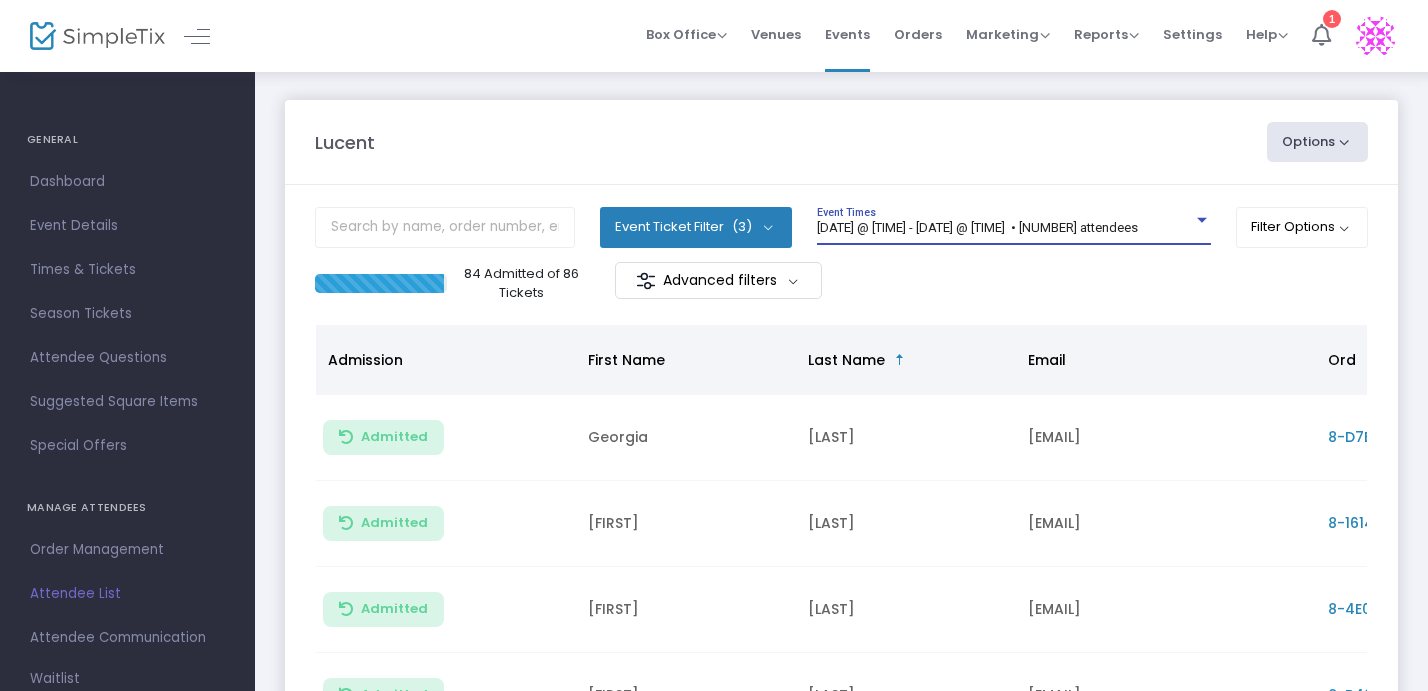 click on "[DATE] @ [TIME] - [DATE] @ [TIME]   • [NUMBER] attendees" at bounding box center [977, 227] 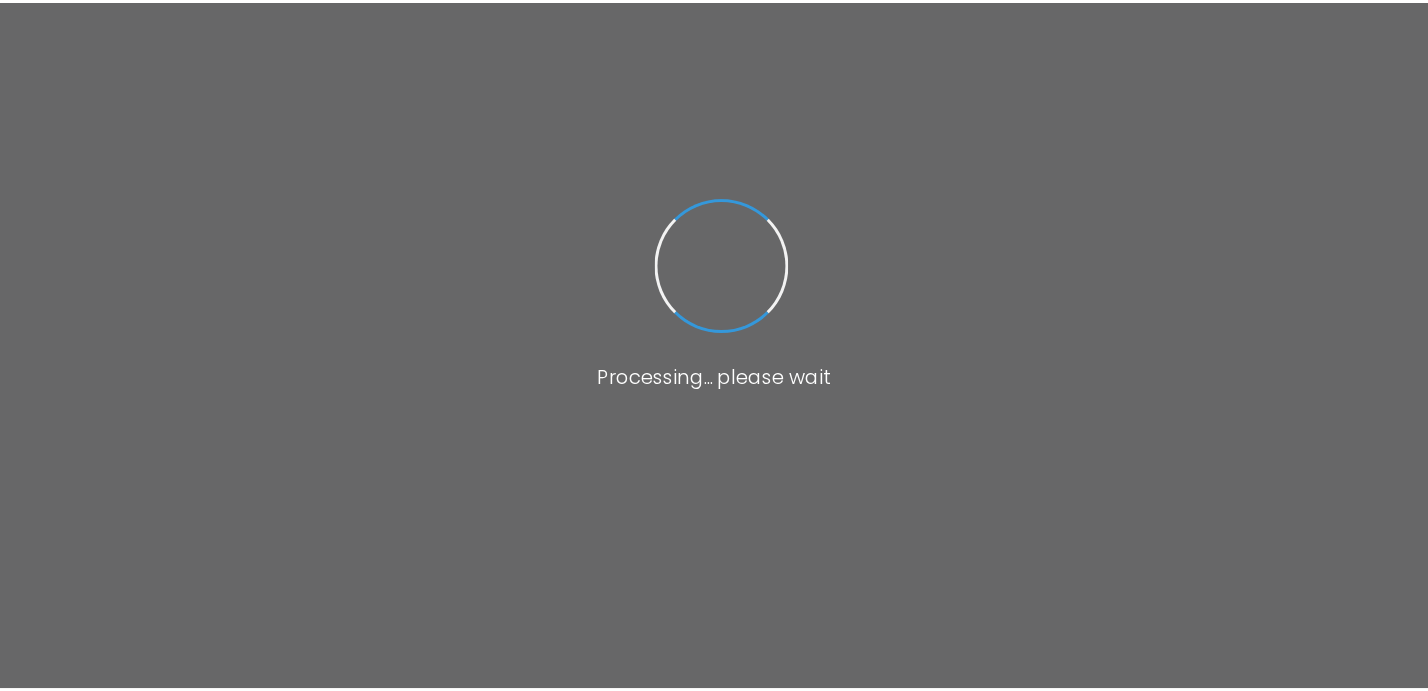 scroll, scrollTop: 0, scrollLeft: 0, axis: both 